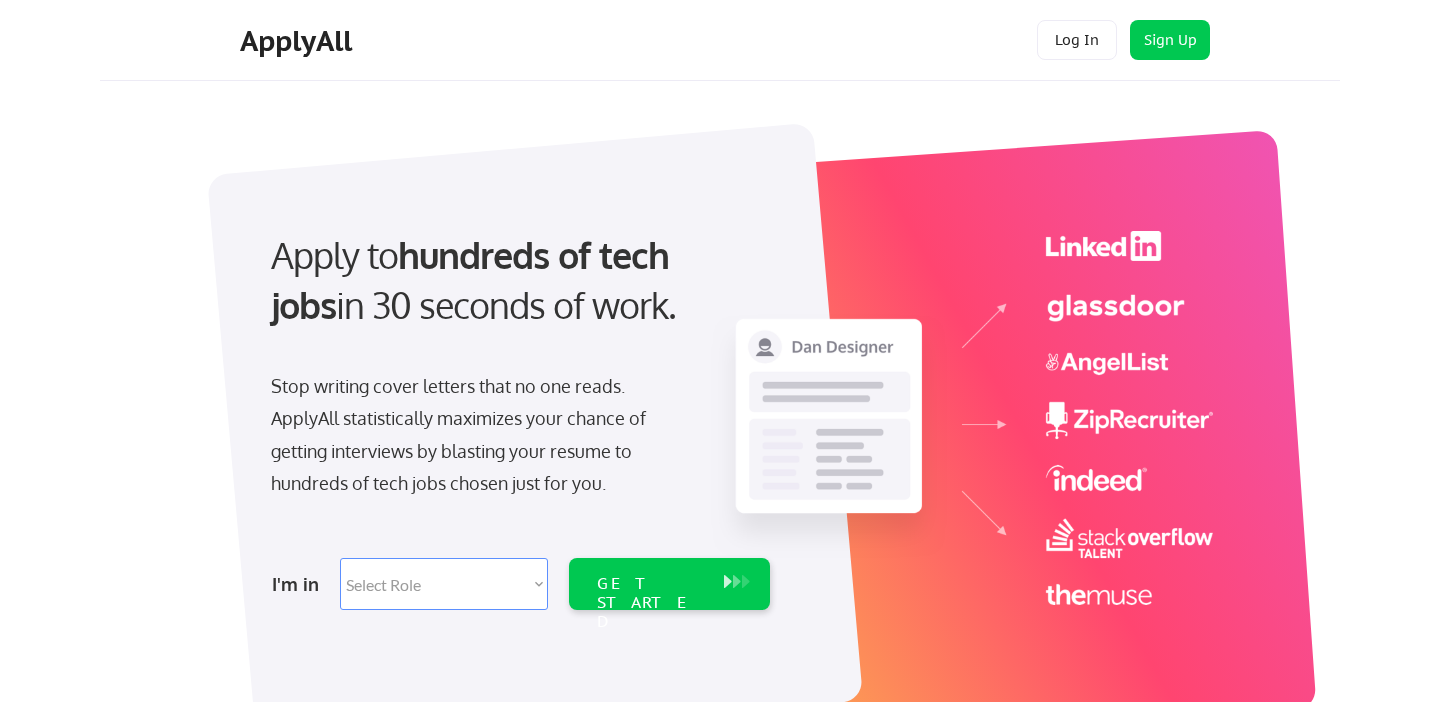 scroll, scrollTop: 0, scrollLeft: 0, axis: both 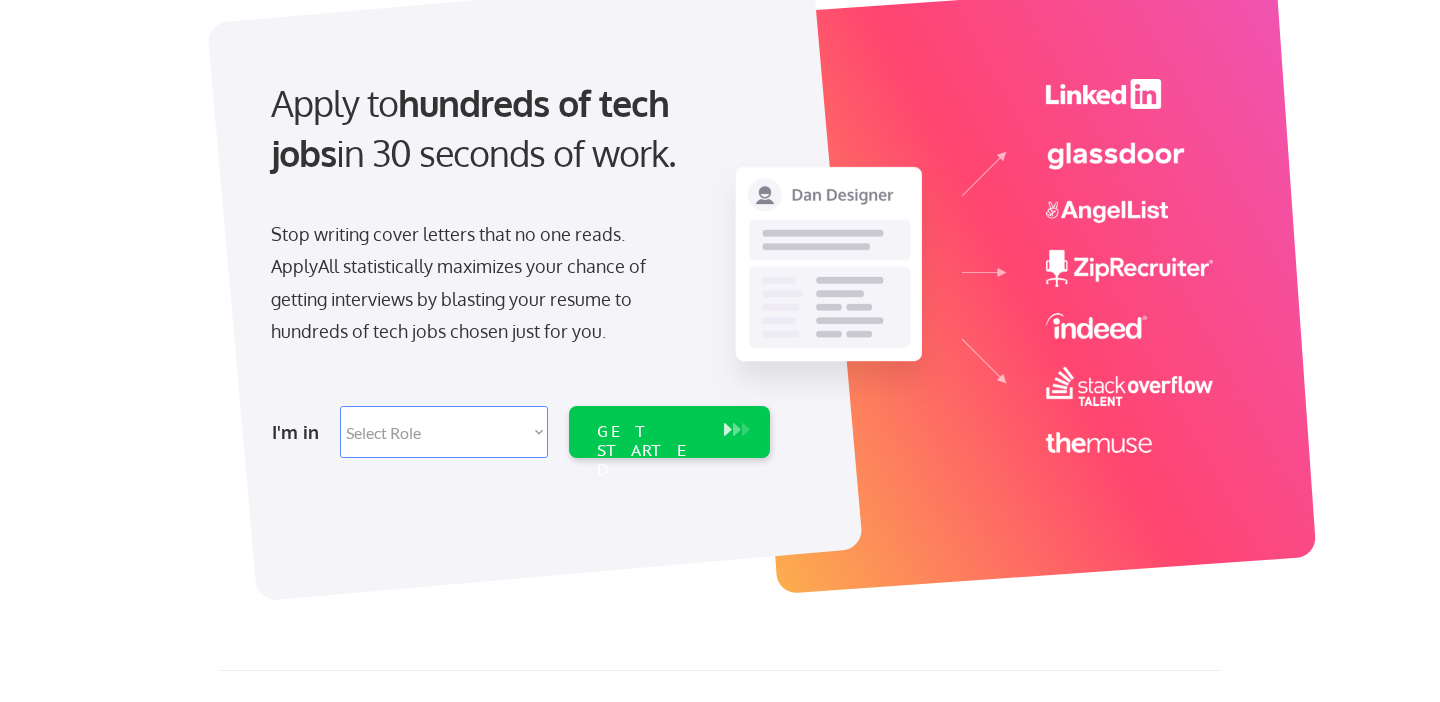 click on "Select Role Software Engineering Product Management Customer Success Sales UI/UX/Product Design Technical Project/Program Mgmt Marketing & Growth Data HR/Recruiting IT/Cybersecurity Tech Finance/Ops/Strategy Customer Support" at bounding box center (444, 432) 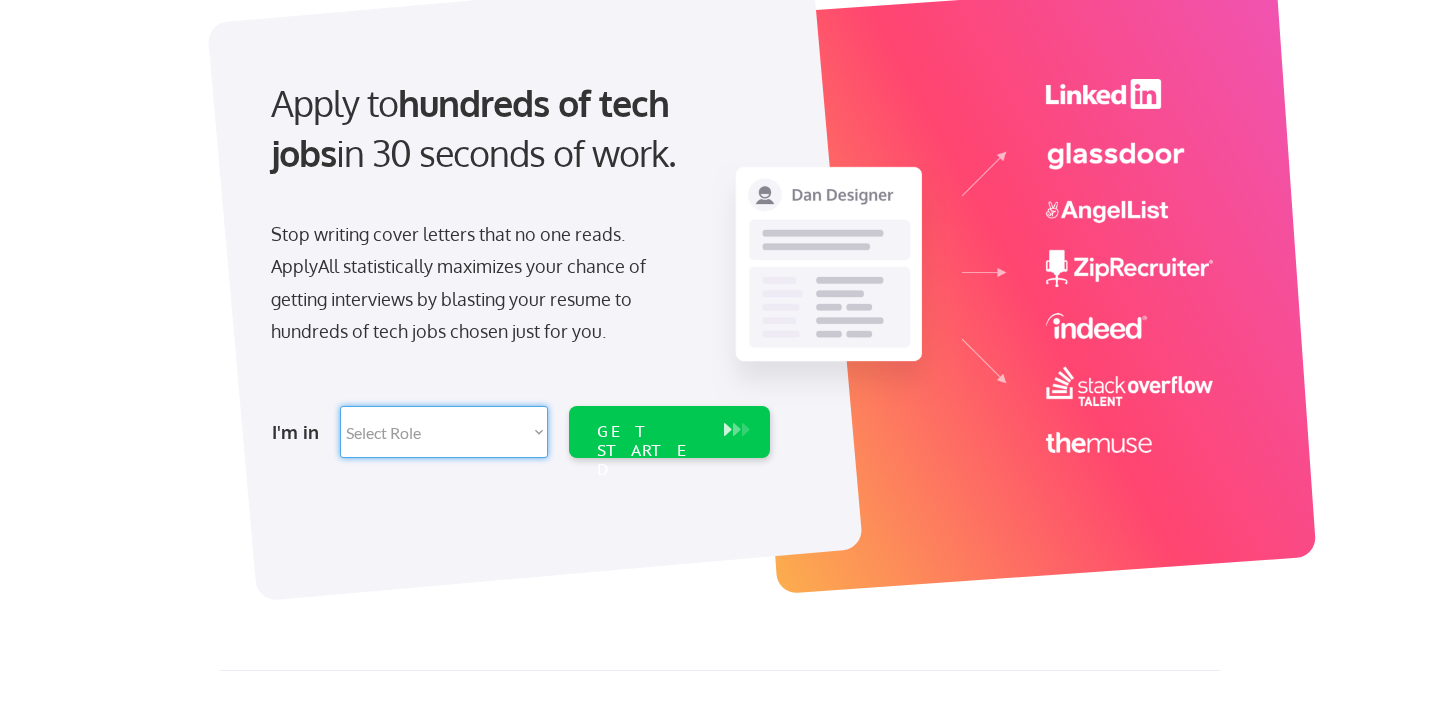 select on ""hr_recruiting"" 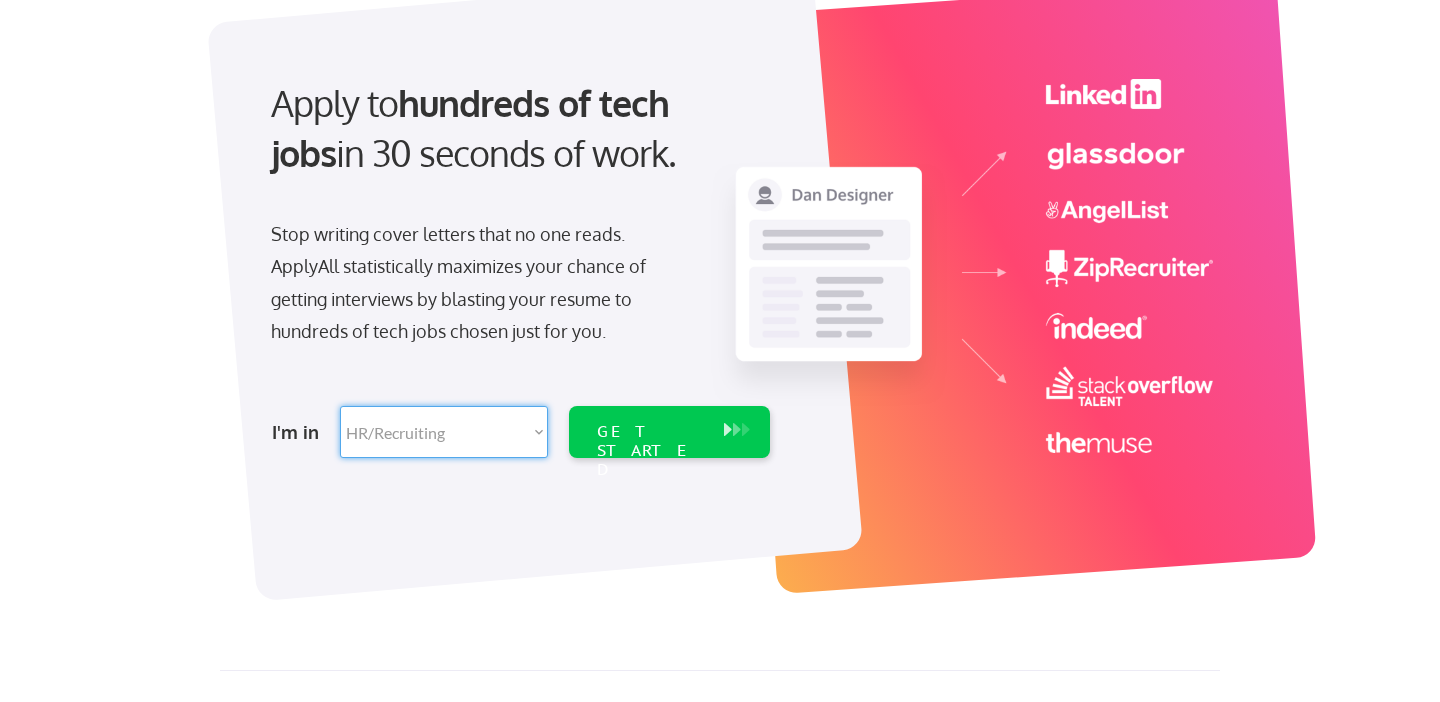select on ""hr_recruiting"" 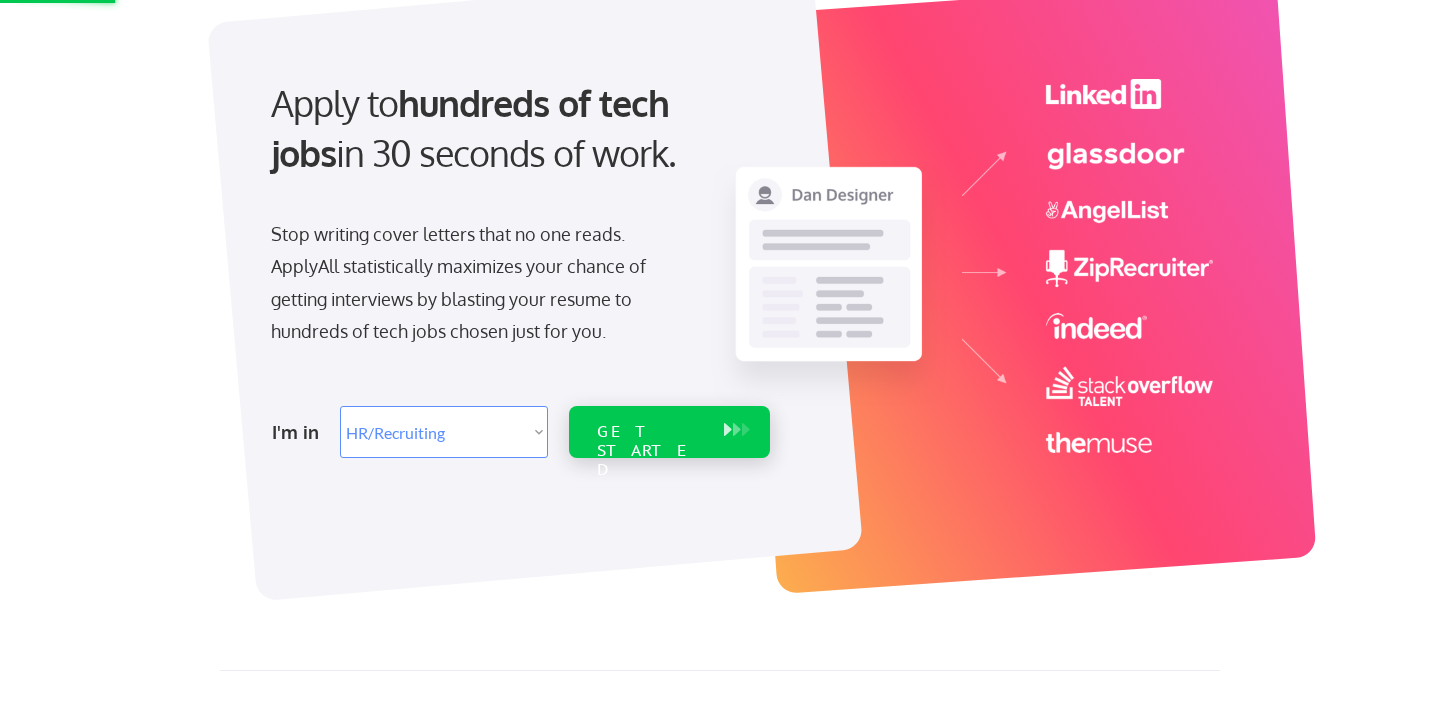 click on "GET STARTED" at bounding box center [650, 451] 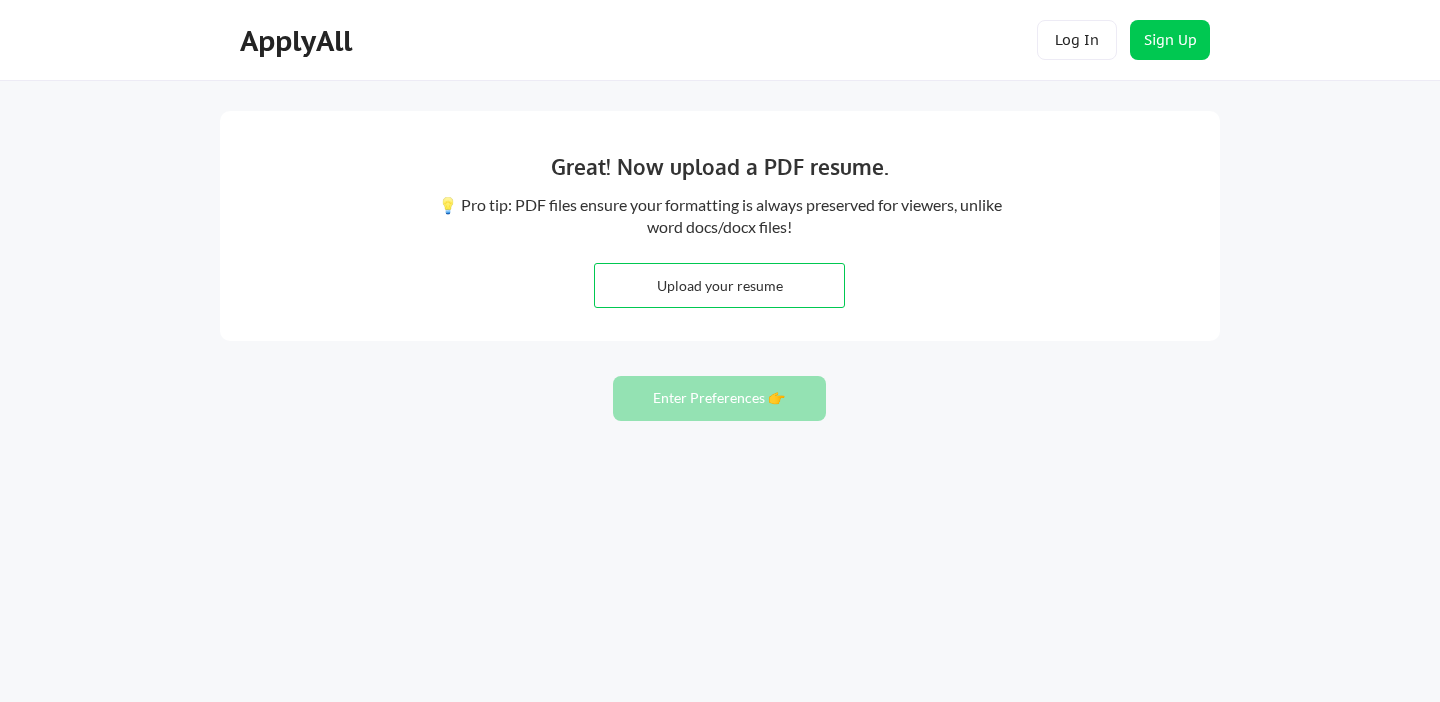 scroll, scrollTop: 0, scrollLeft: 0, axis: both 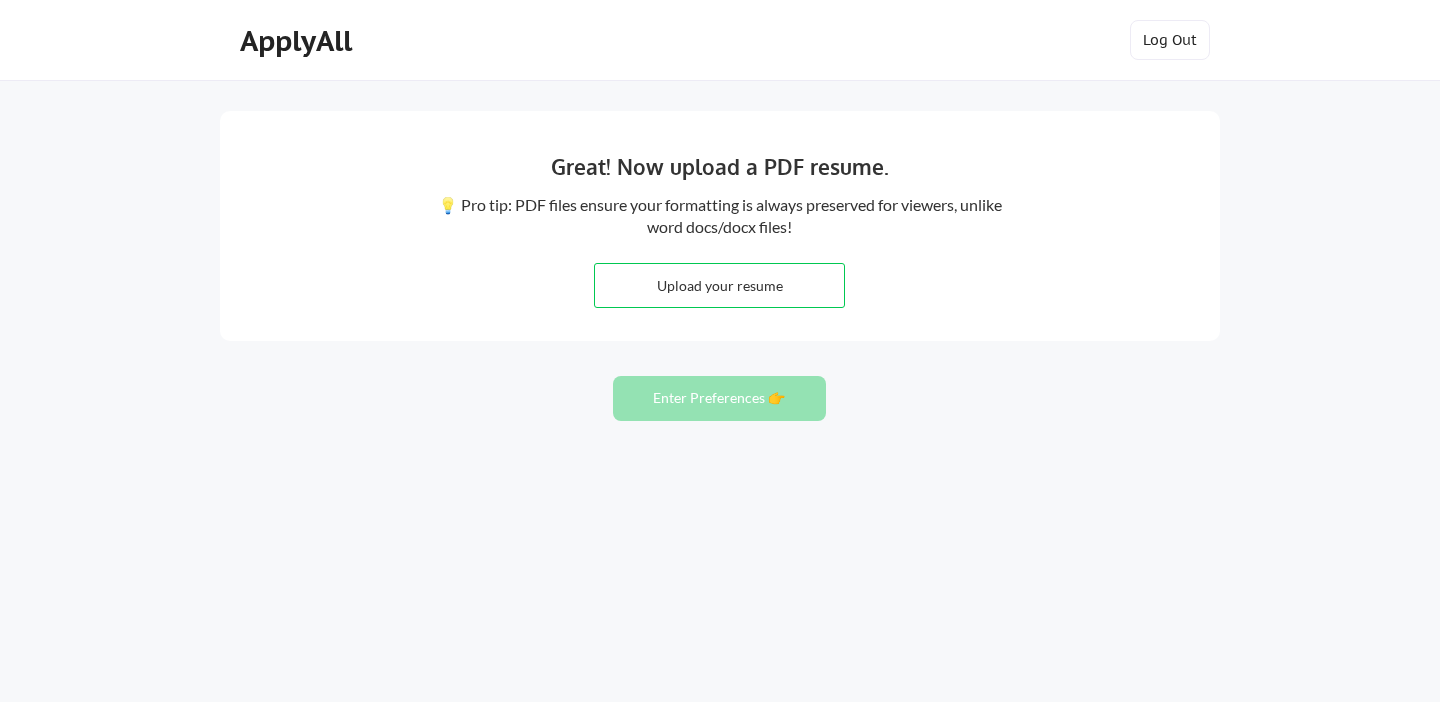 click at bounding box center [719, 285] 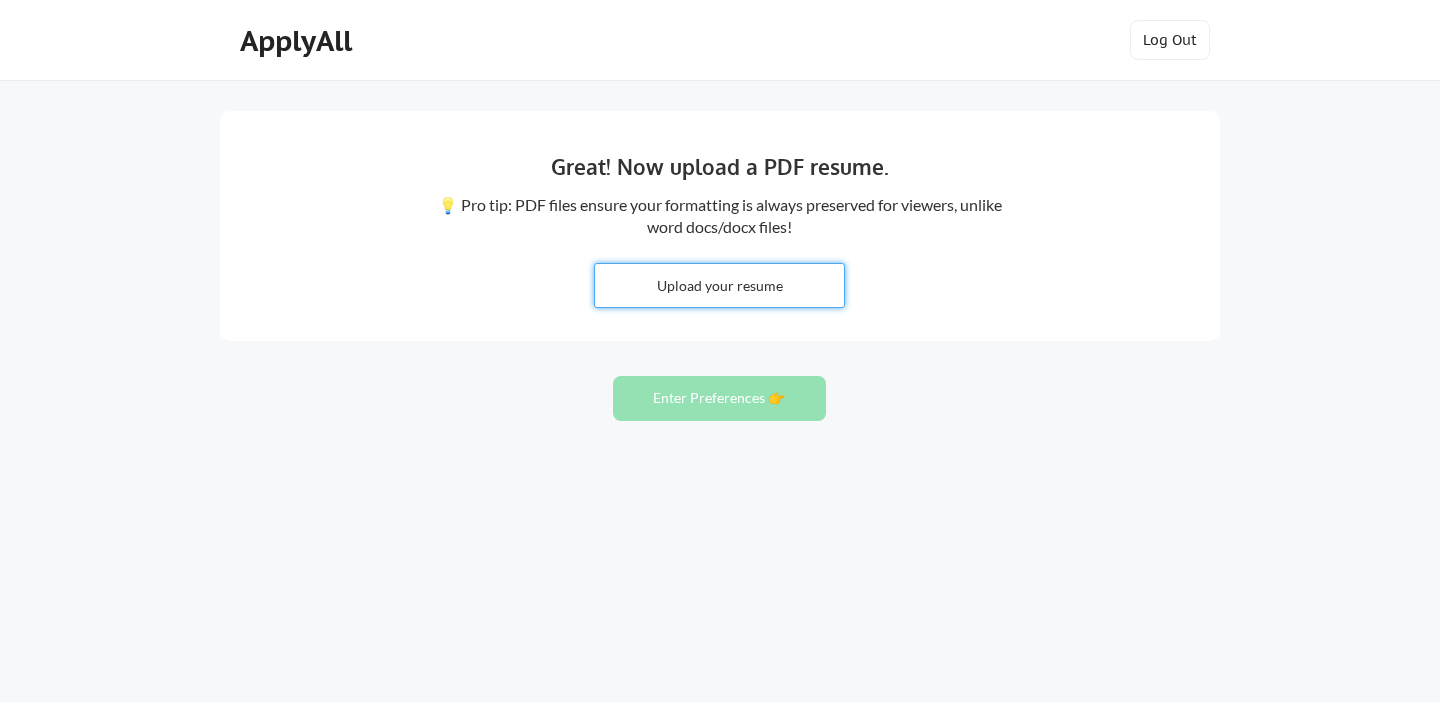 type on "C:\fakepath\[NAME] Resume.pdf" 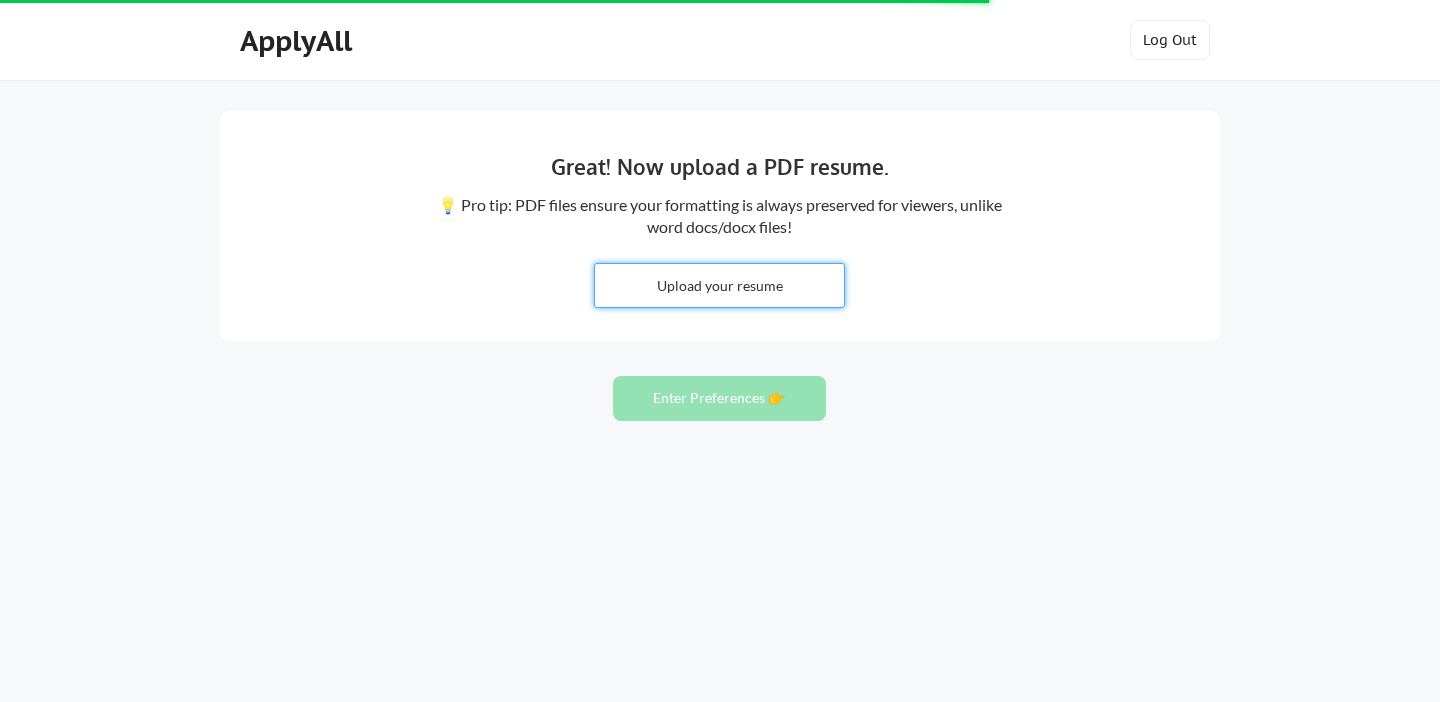 type 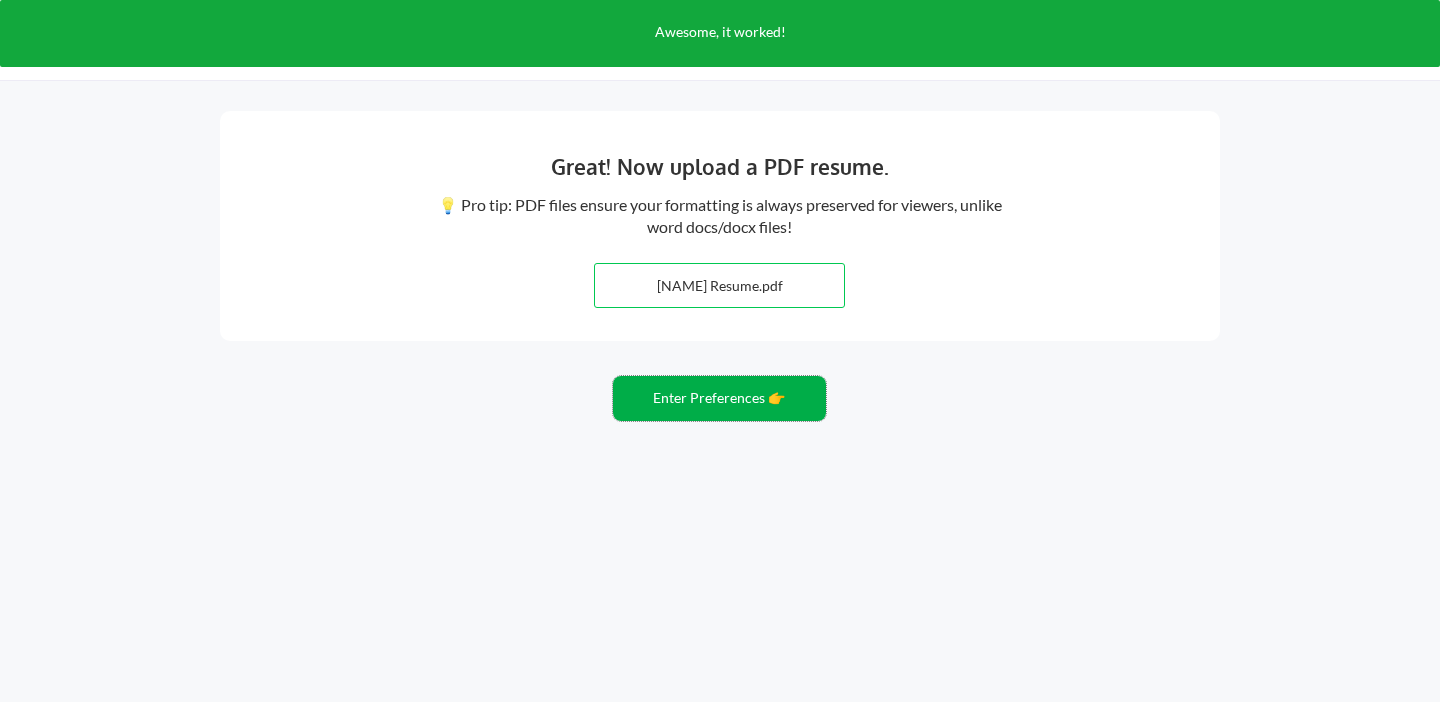 click on "Enter Preferences  👉" at bounding box center [719, 398] 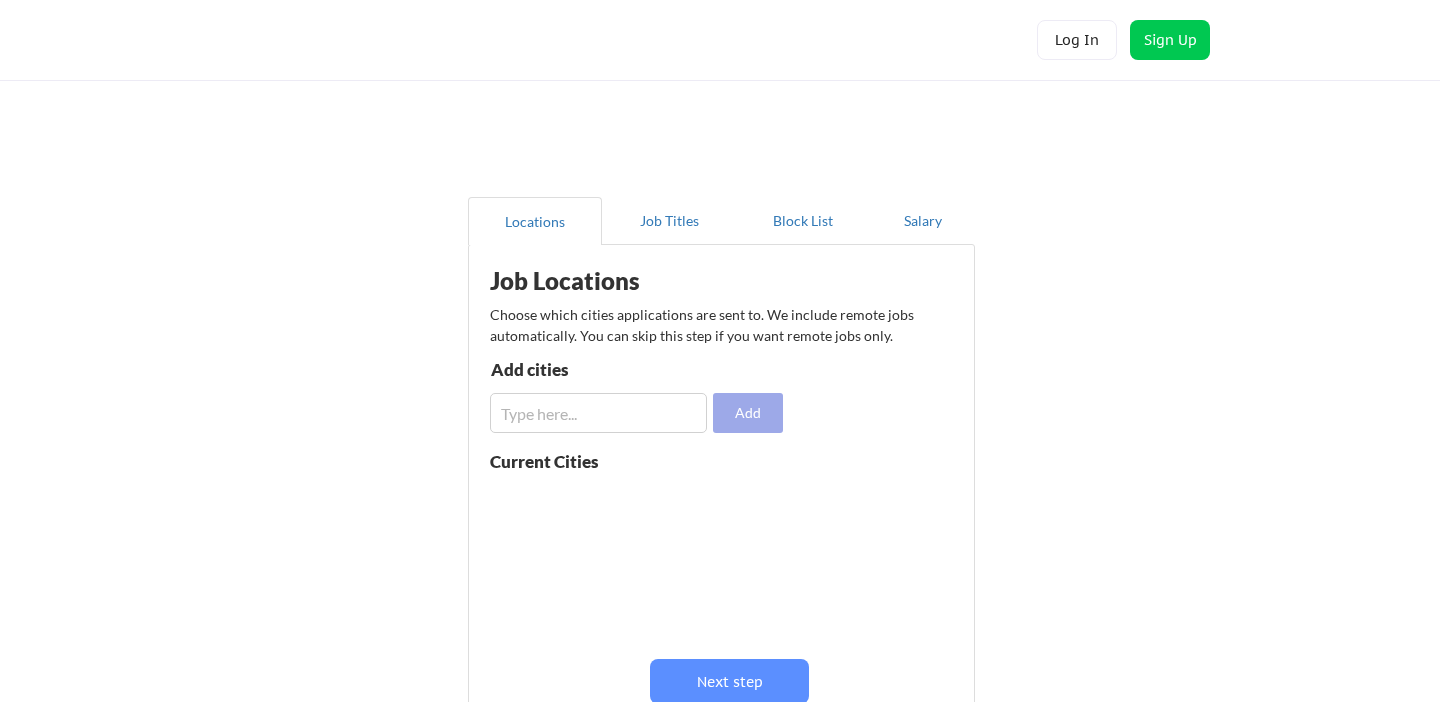 scroll, scrollTop: 0, scrollLeft: 0, axis: both 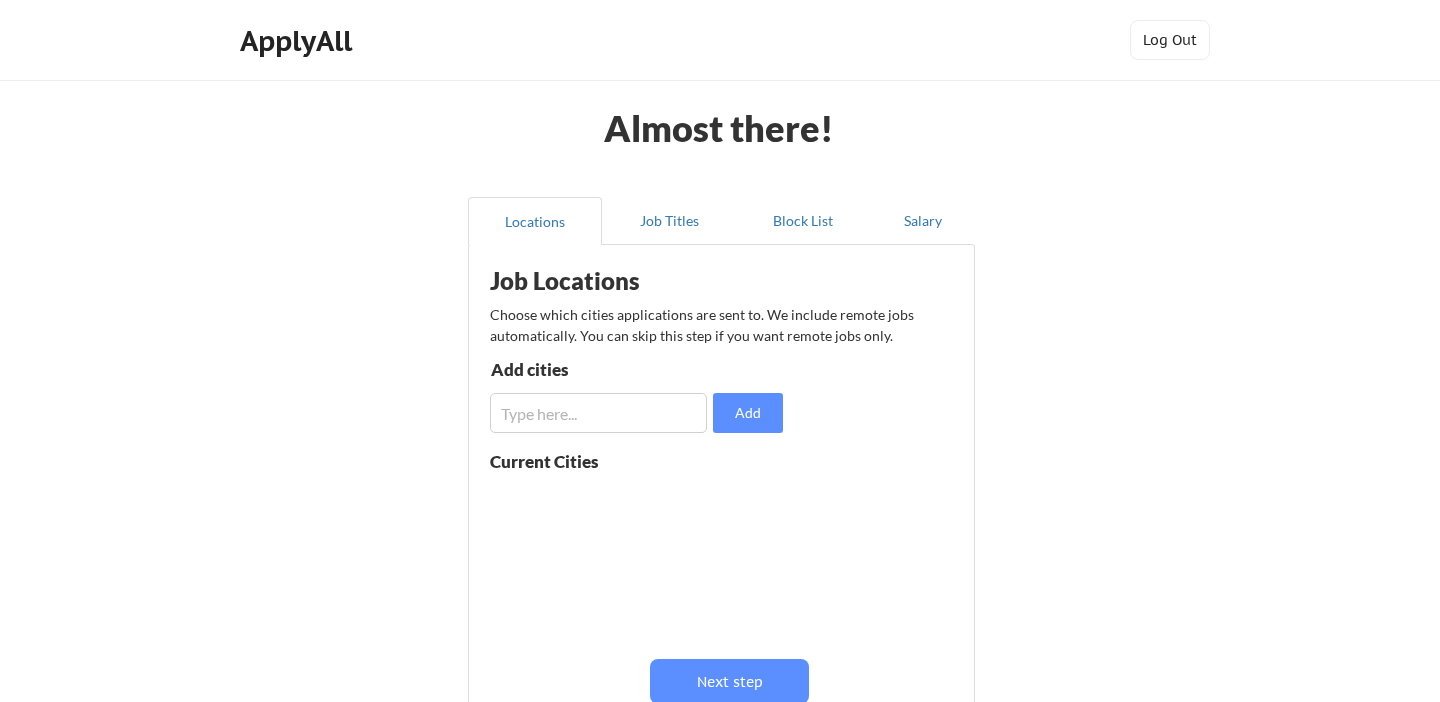 click at bounding box center (598, 413) 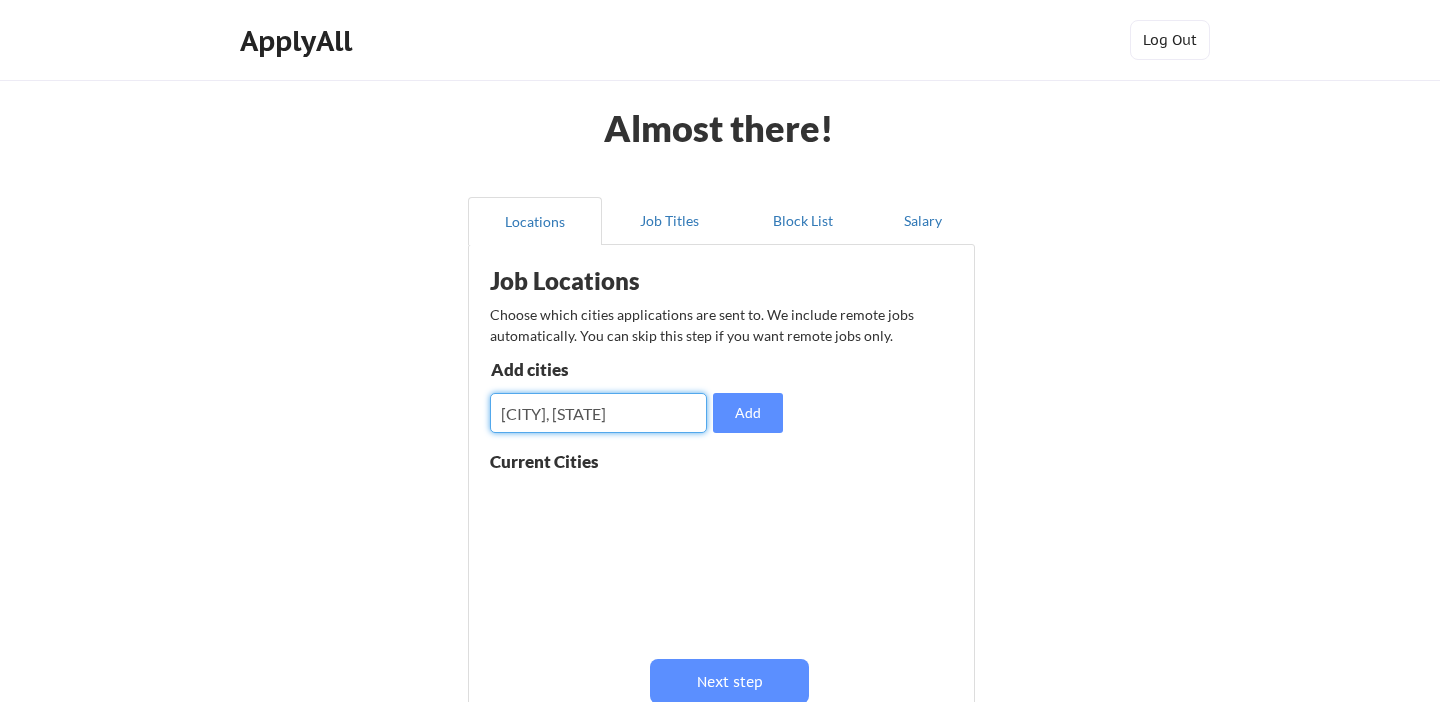 type on "[CITY], [STATE]" 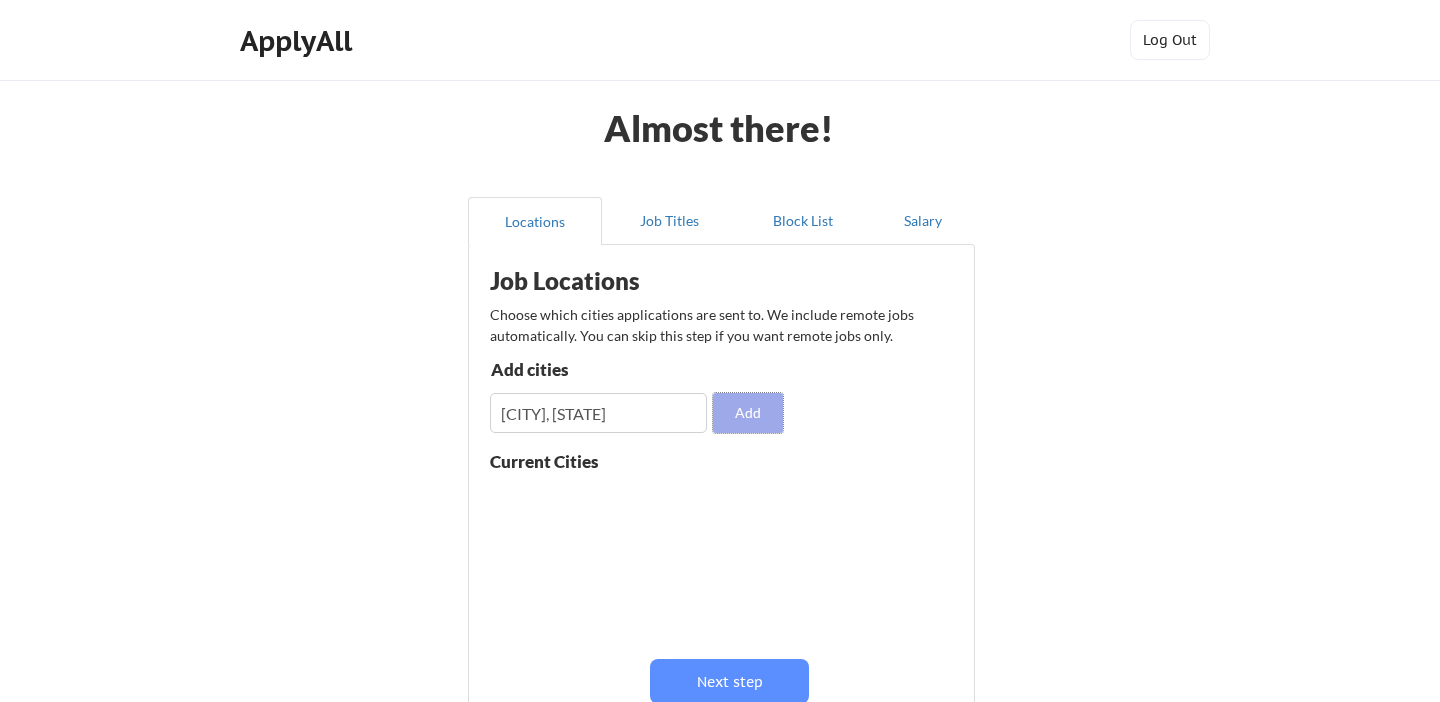 click on "Add" at bounding box center [748, 413] 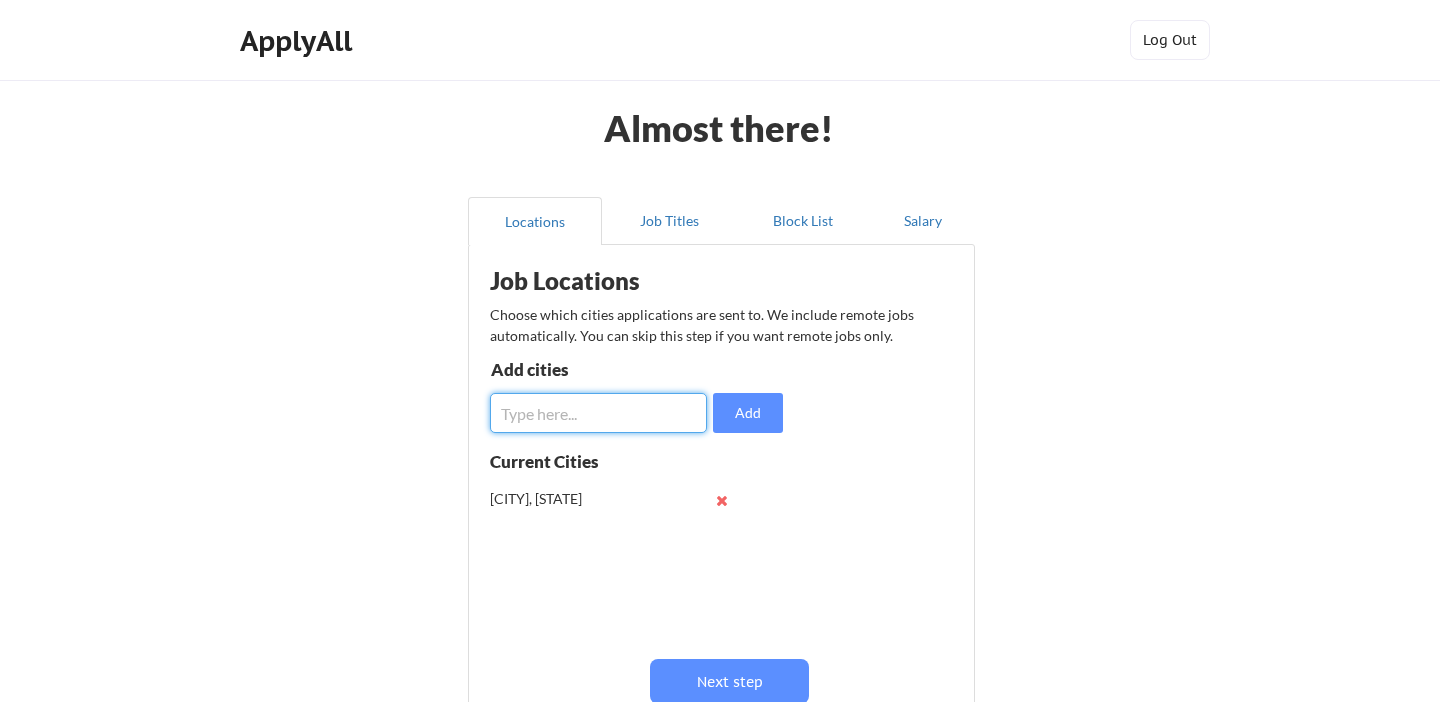 click at bounding box center (598, 413) 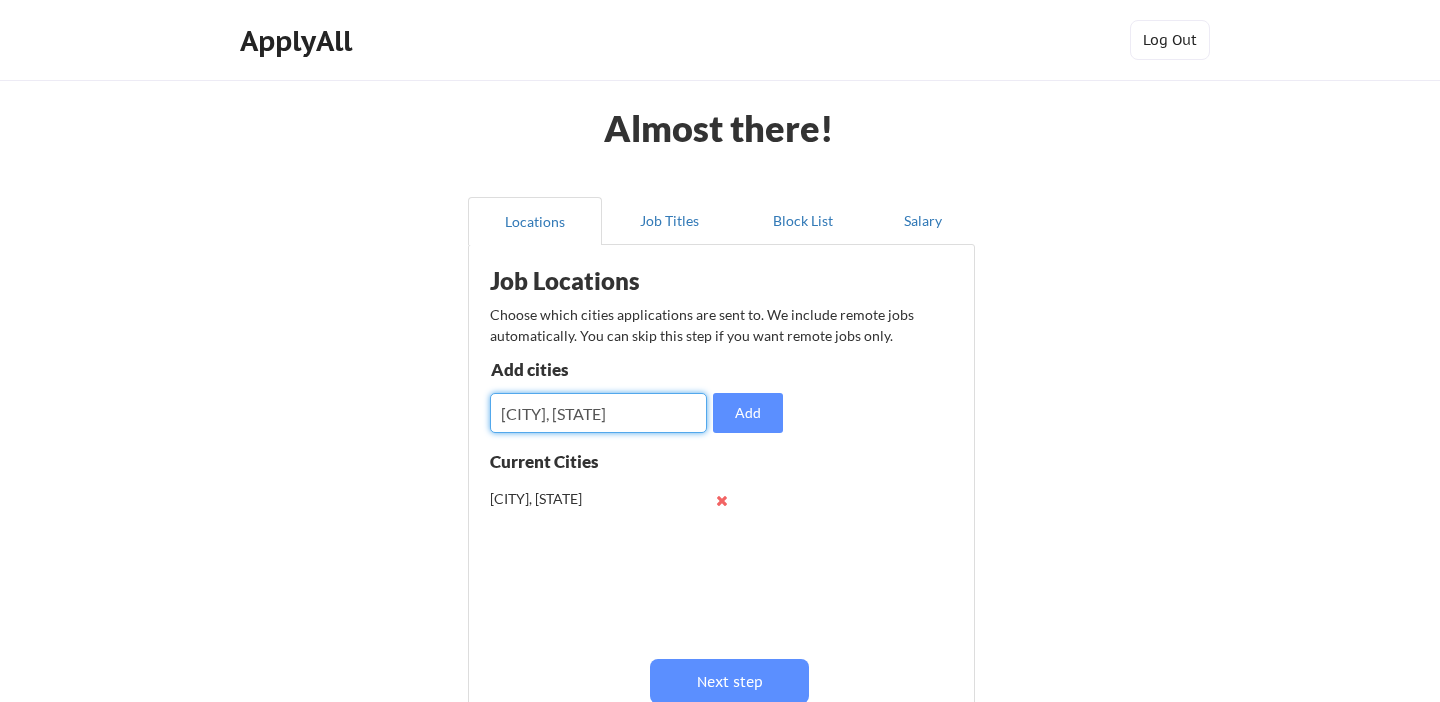 type on "[CITY], [STATE]" 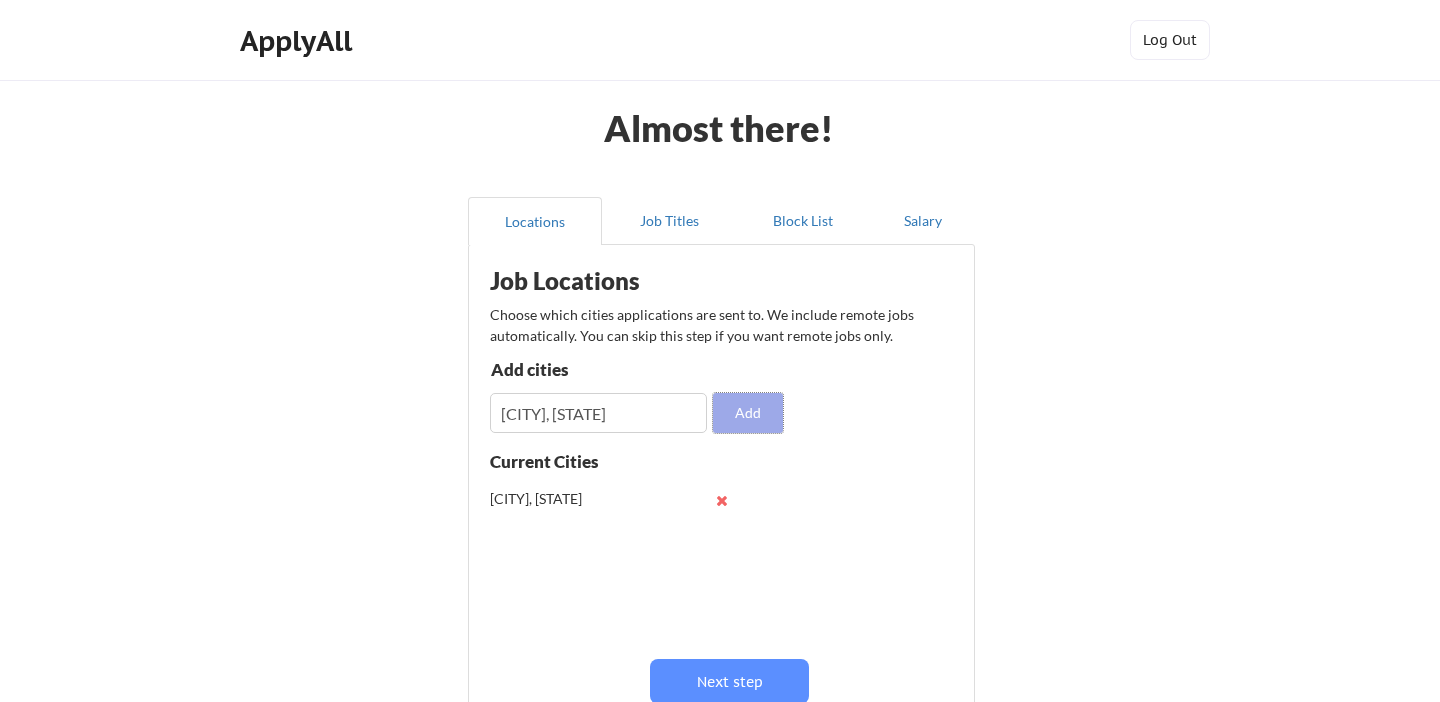 click on "Add" at bounding box center (748, 413) 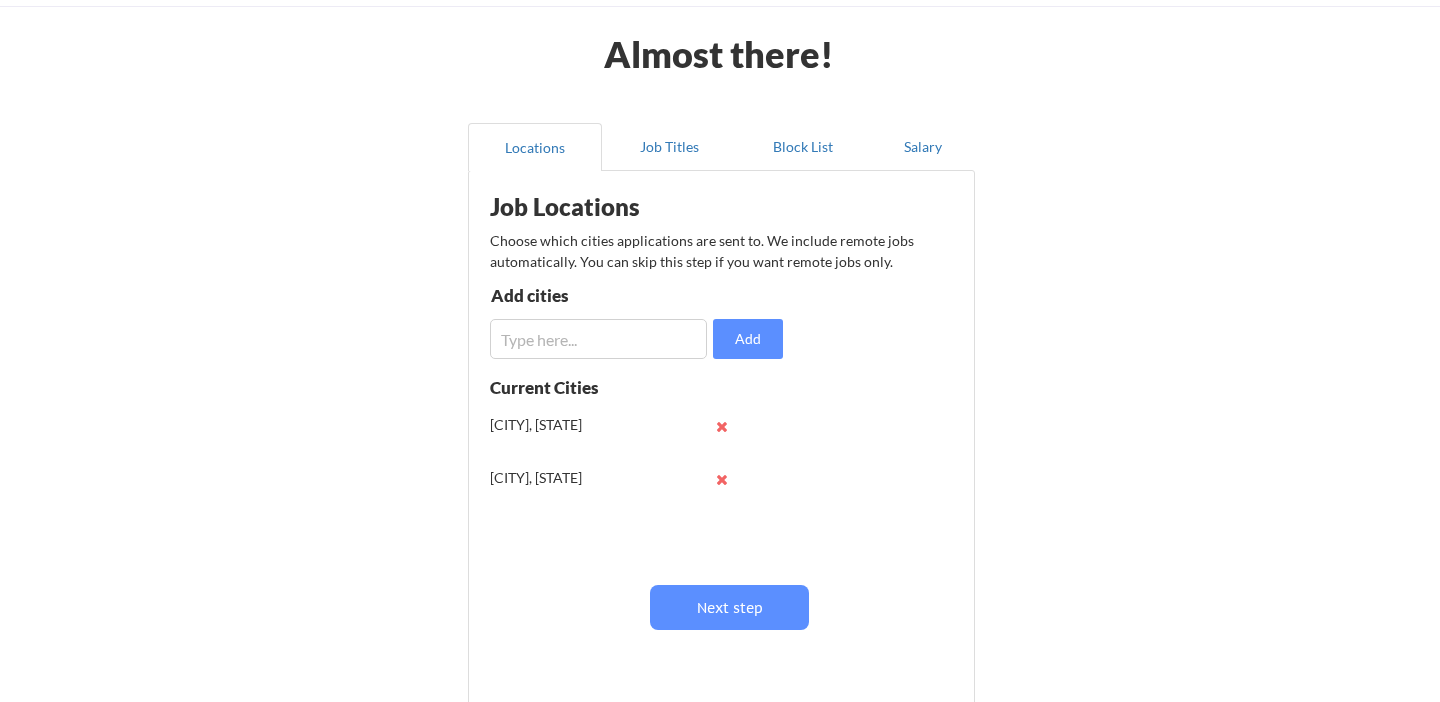 scroll, scrollTop: 85, scrollLeft: 0, axis: vertical 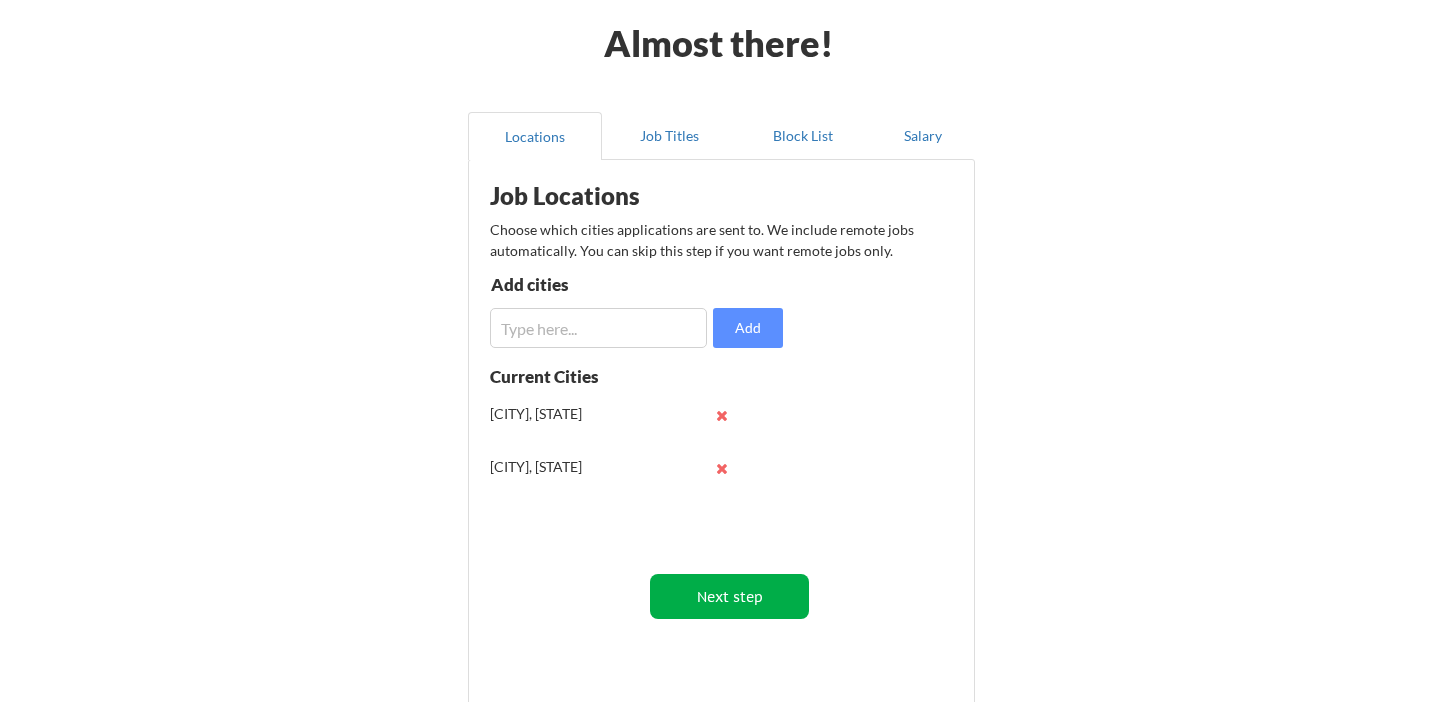 click on "Next step" at bounding box center (729, 596) 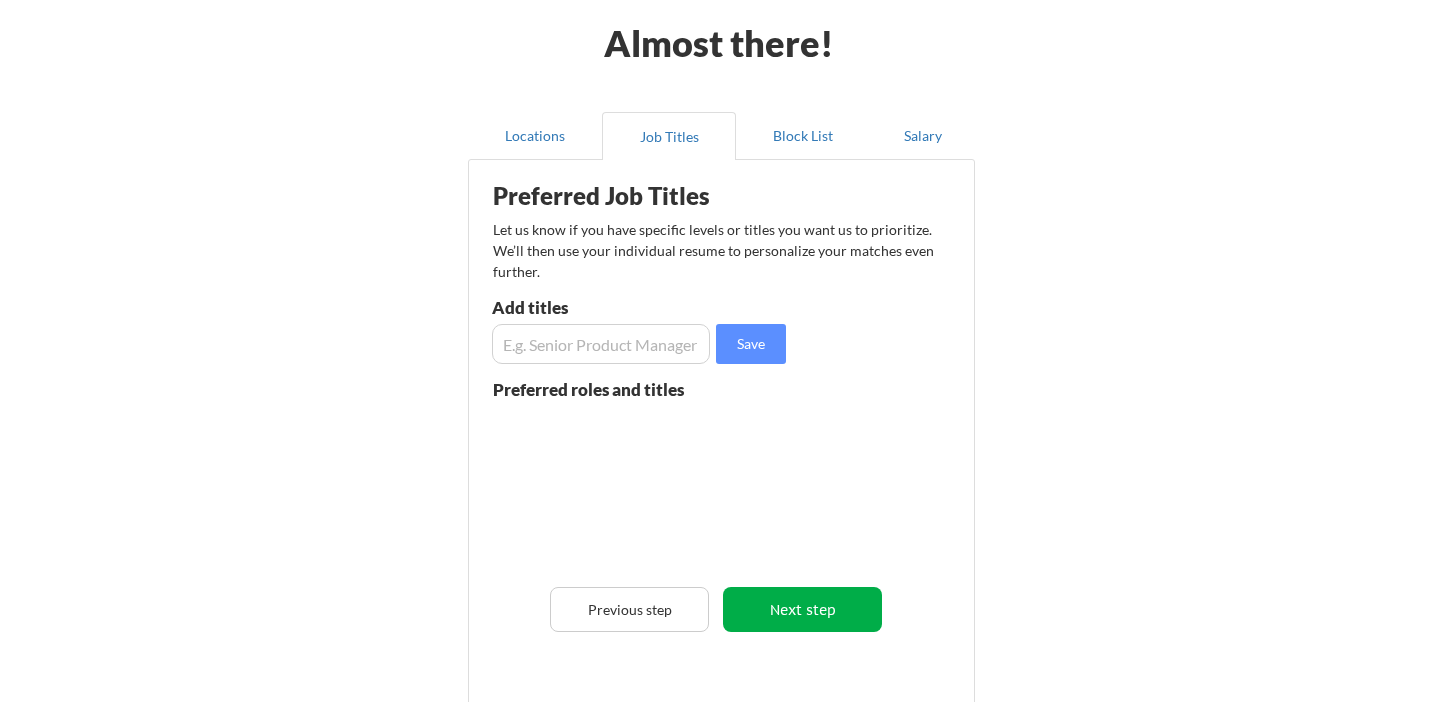 click on "Next step" at bounding box center (802, 609) 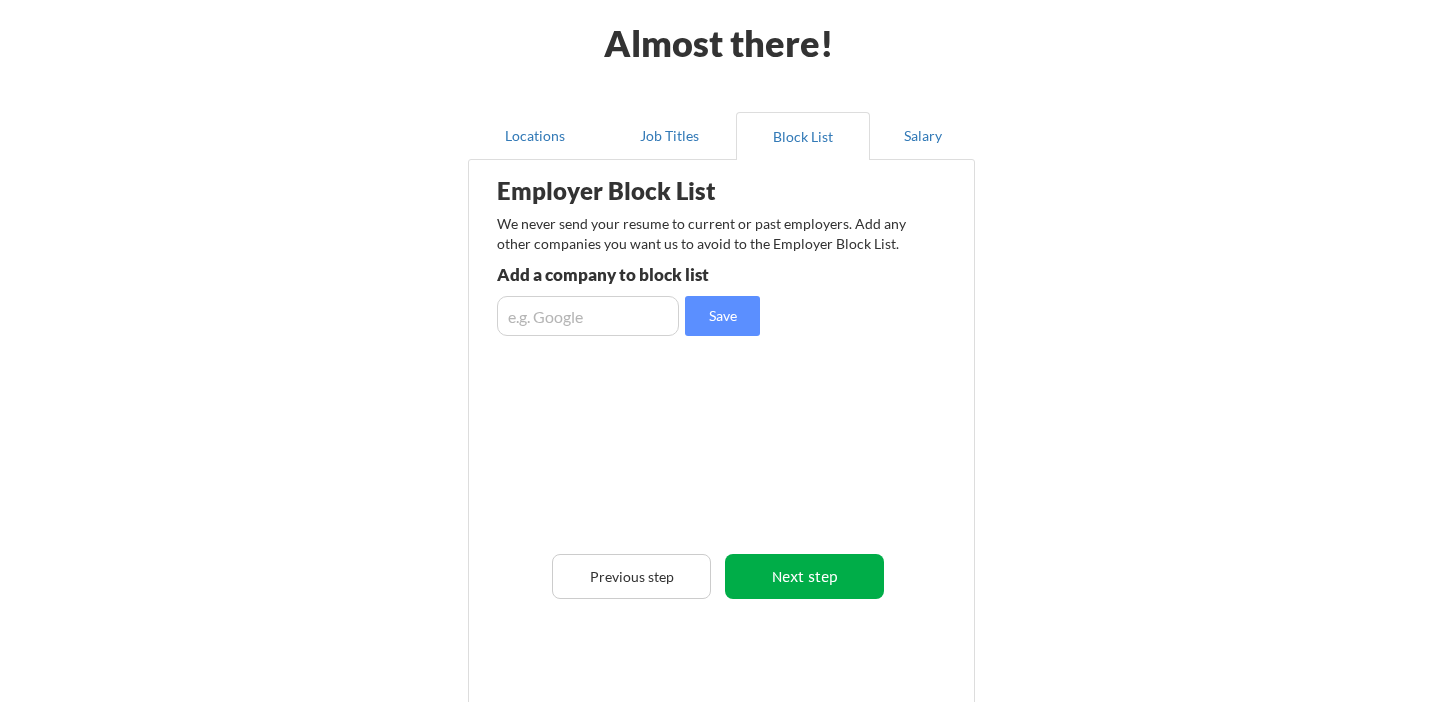 click on "Next step" at bounding box center (804, 576) 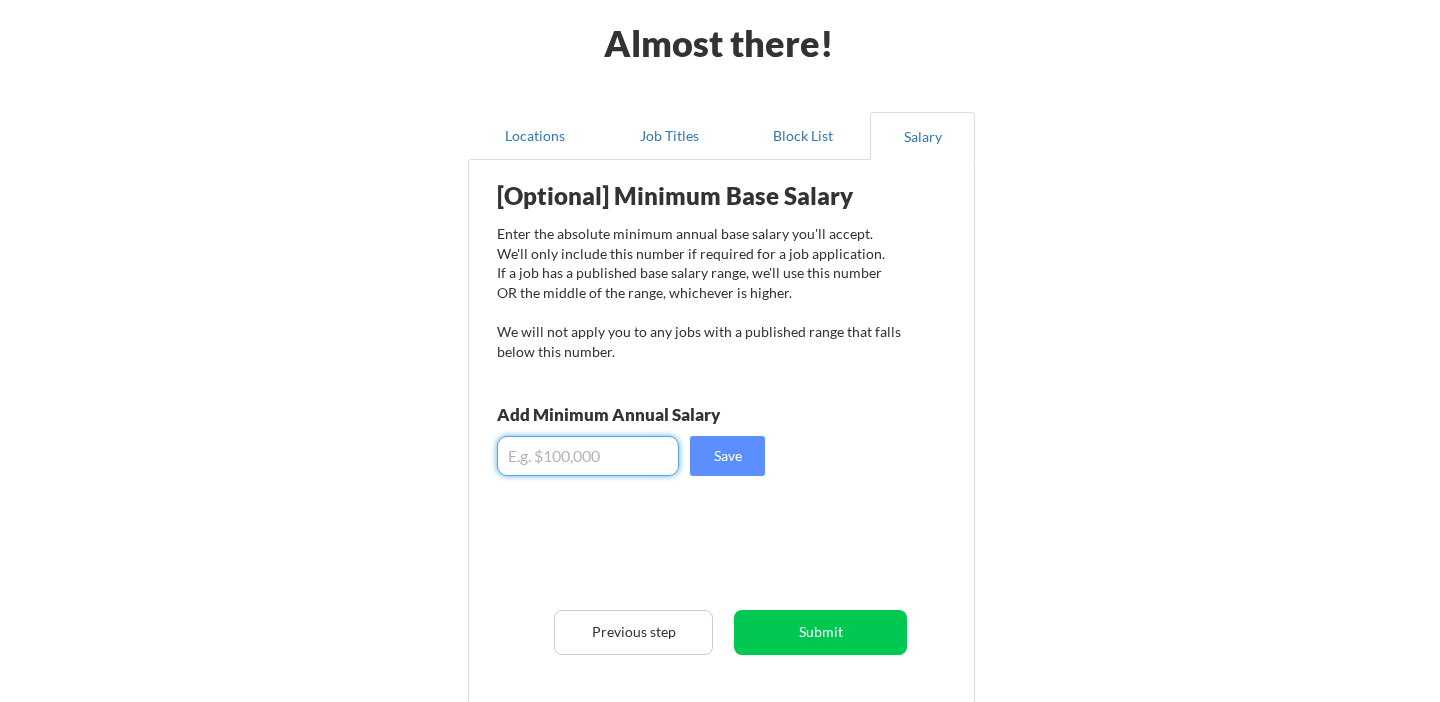 click at bounding box center (588, 456) 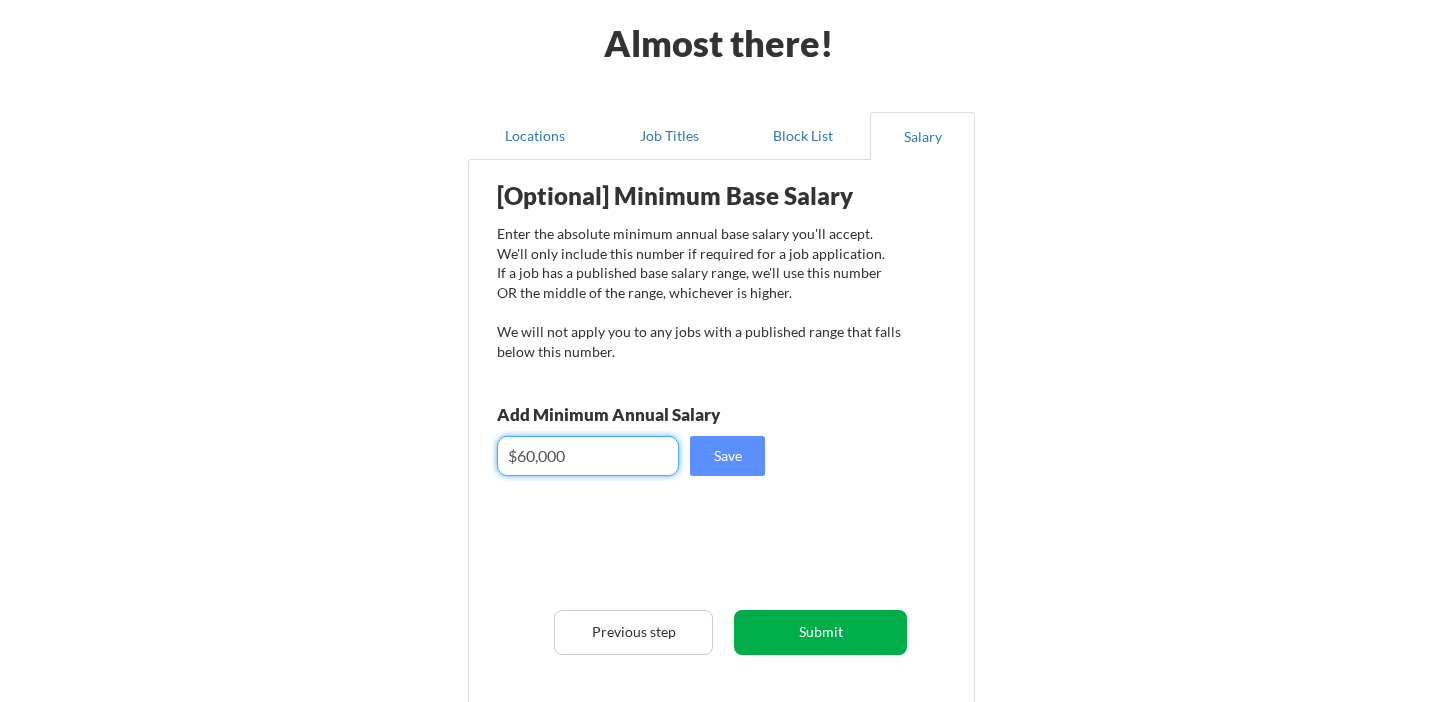 type on "$60,000" 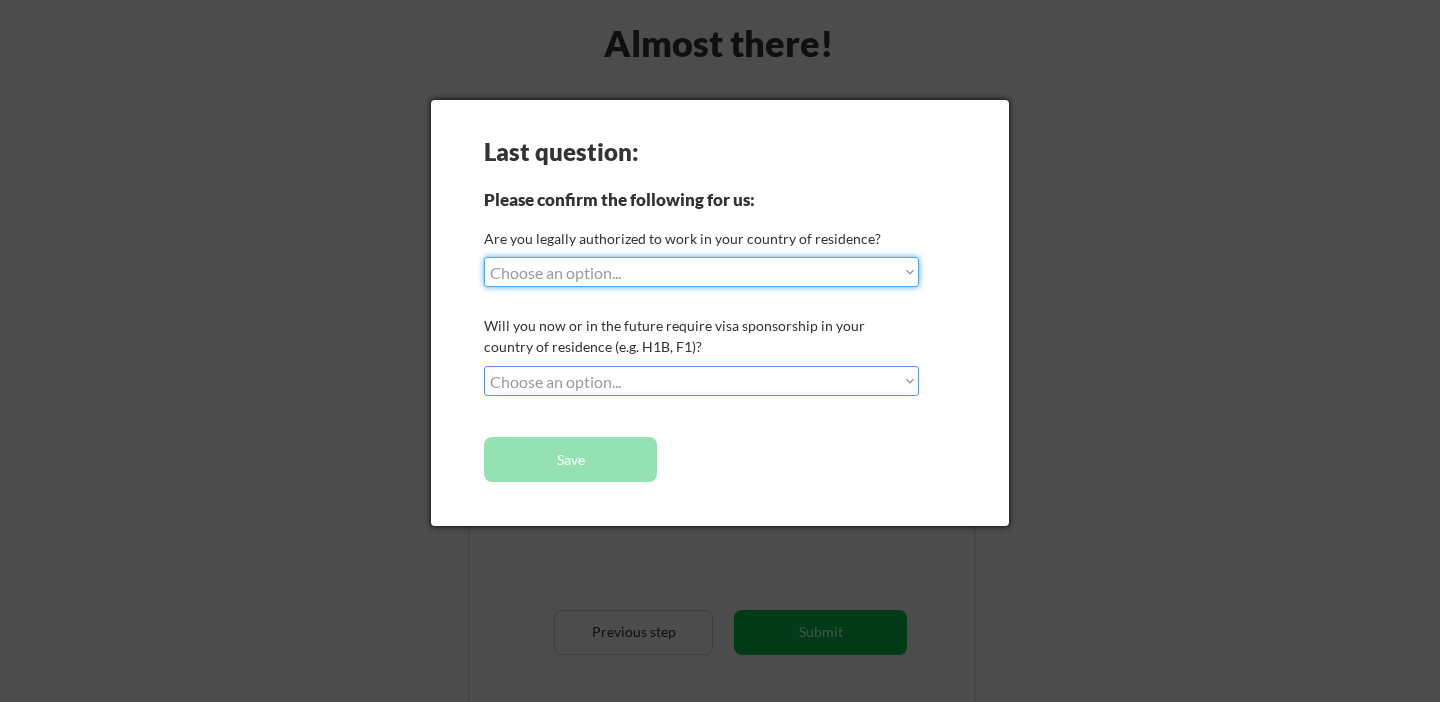 click on "Last question: Please confirm the following for us: Are you legally authorized to work in your country of residence? Choose an option... Yes, I am a US Citizen Yes, I am a Canadian Citizen Yes, I am a US Green Card Holder Yes, I am an Other Permanent Resident Yes, I am here on a visa (H1B, OPT, etc.) No, I am not (yet) authorized Will you now or in the future require visa sponsorship in your country of residence (e.g. H1B, F1)? Choose an option... No, I will not need sponsorship Yes, I will need sponsorship Save" at bounding box center [720, 313] 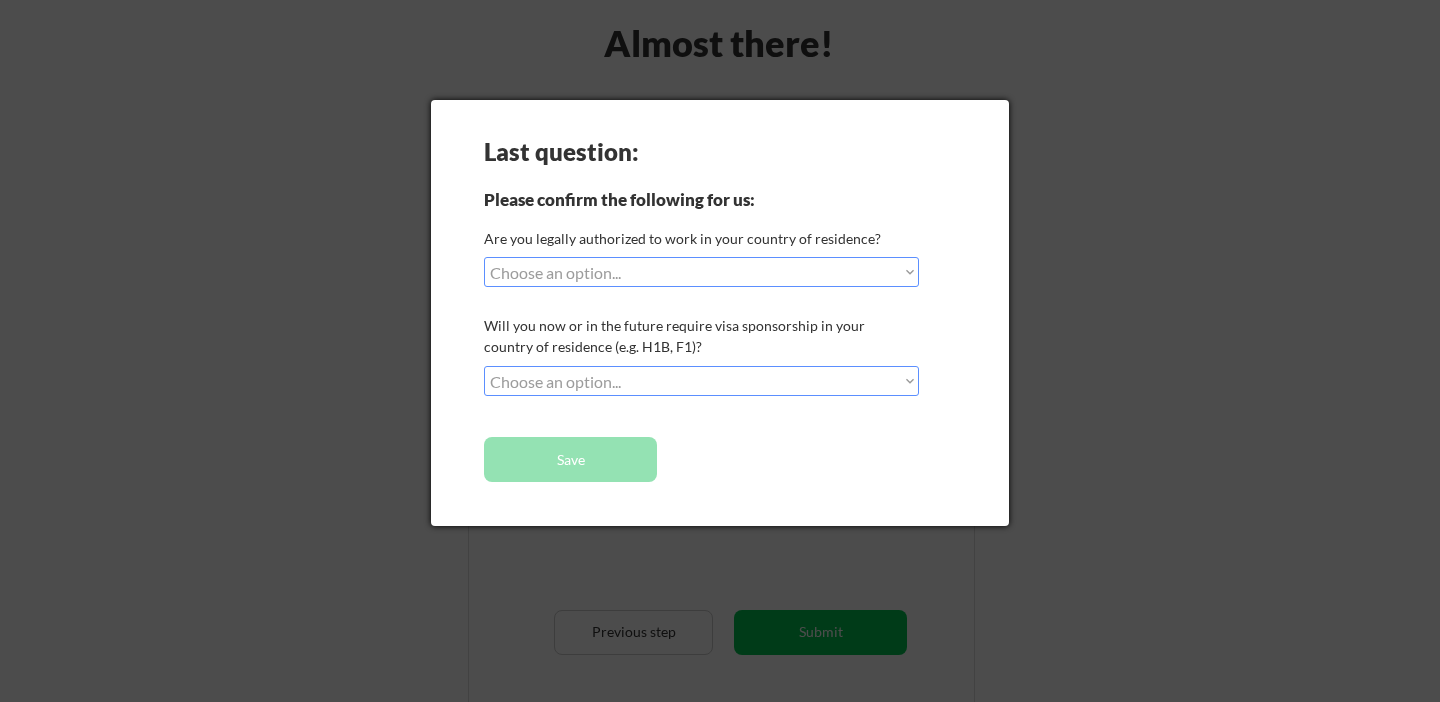 click on "Choose an option... Yes, I am a US Citizen Yes, I am a Canadian Citizen Yes, I am a US Green Card Holder Yes, I am an Other Permanent Resident Yes, I am here on a visa (H1B, OPT, etc.) No, I am not (yet) authorized" at bounding box center (701, 272) 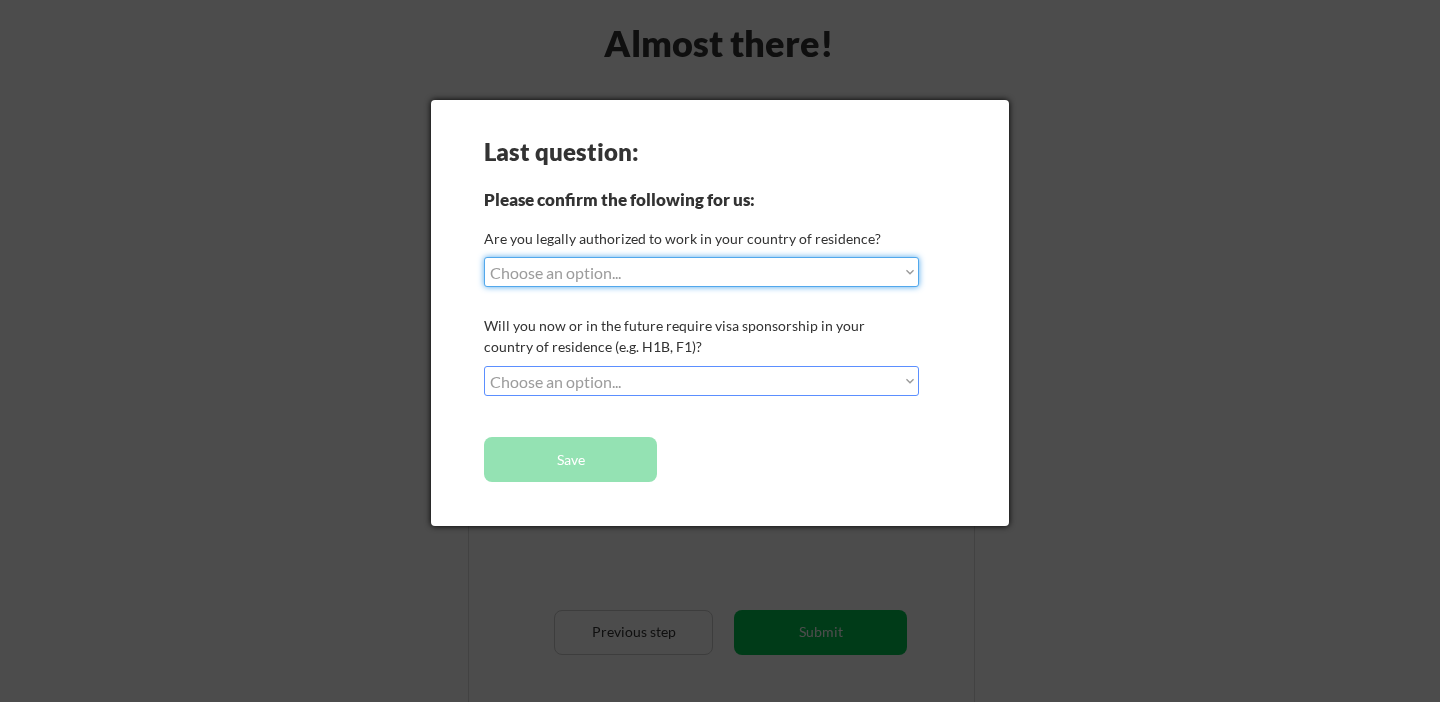 select on ""yes__i_am_a_us_citizen"" 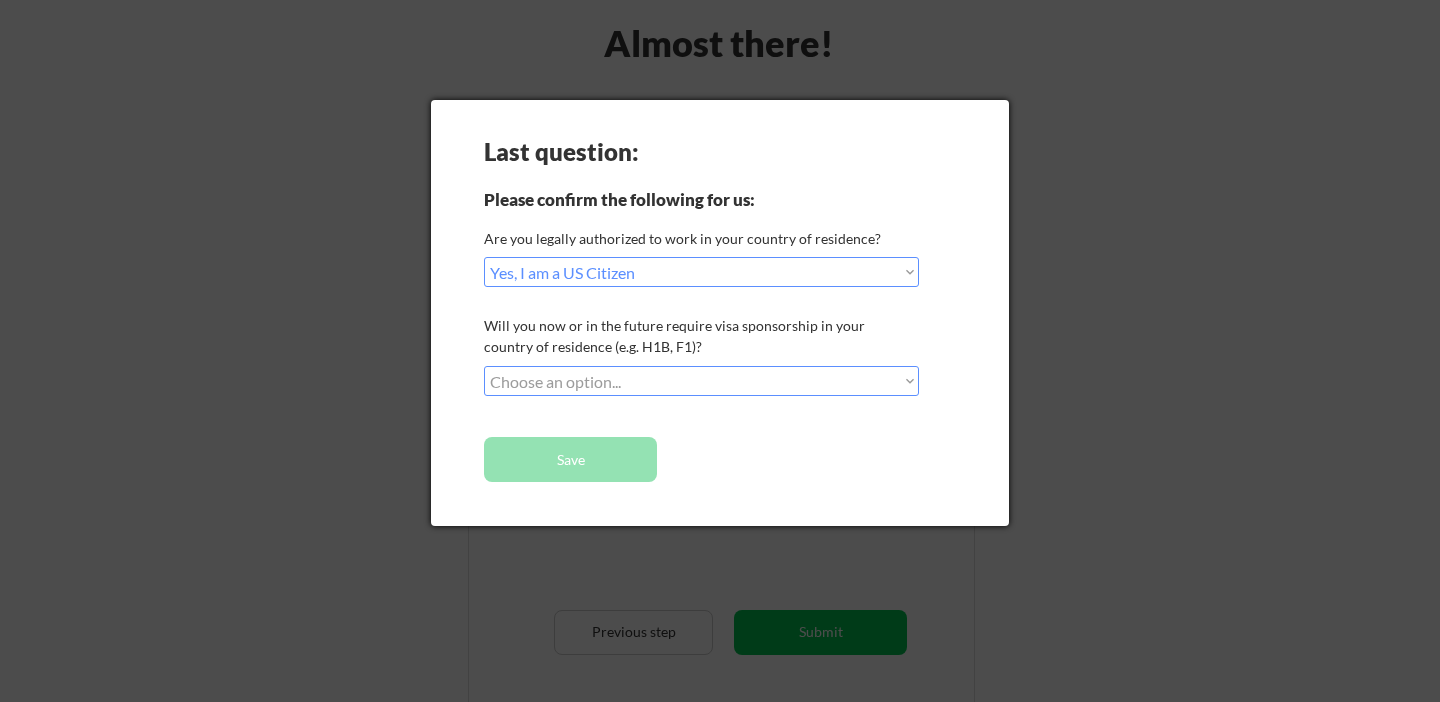 click on "Choose an option... No, I will not need sponsorship Yes, I will need sponsorship" at bounding box center [701, 381] 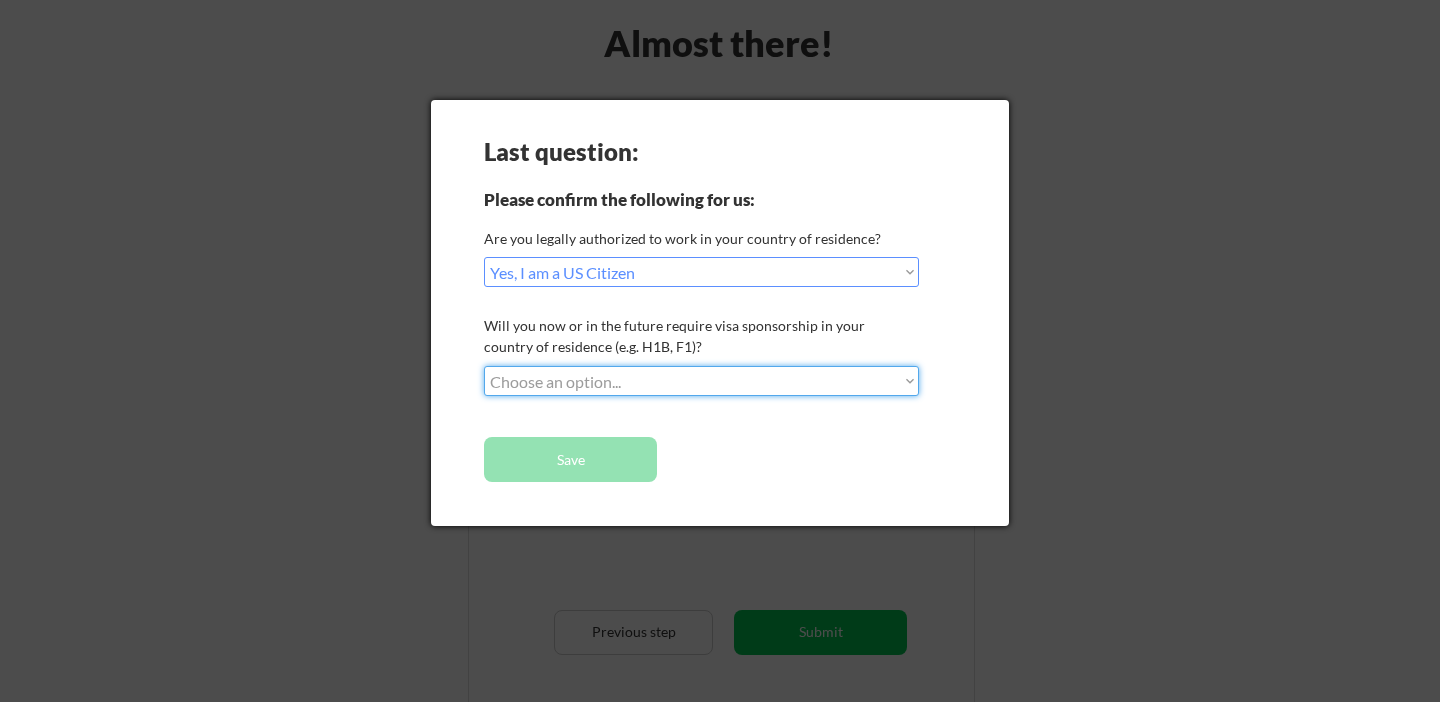 select on ""no__i_will_not_need_sponsorship"" 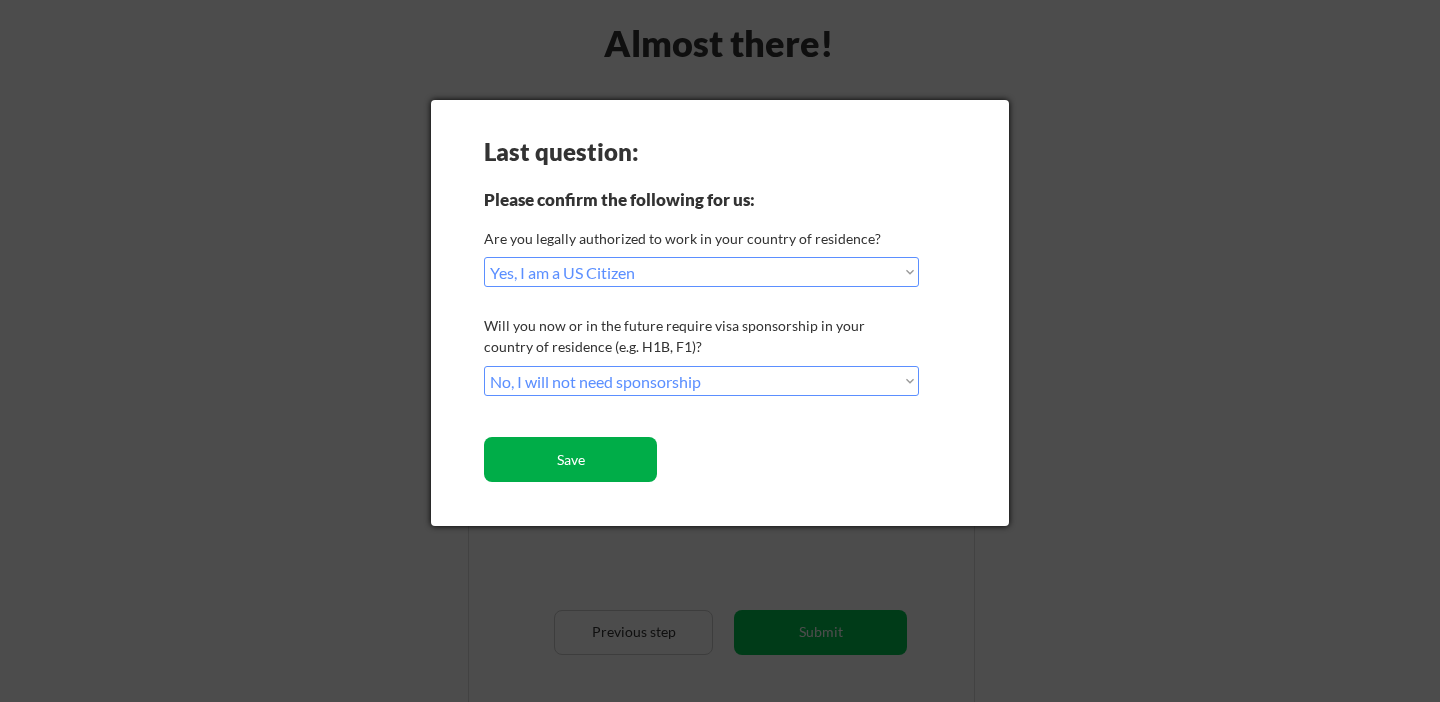 click on "Save" at bounding box center (570, 459) 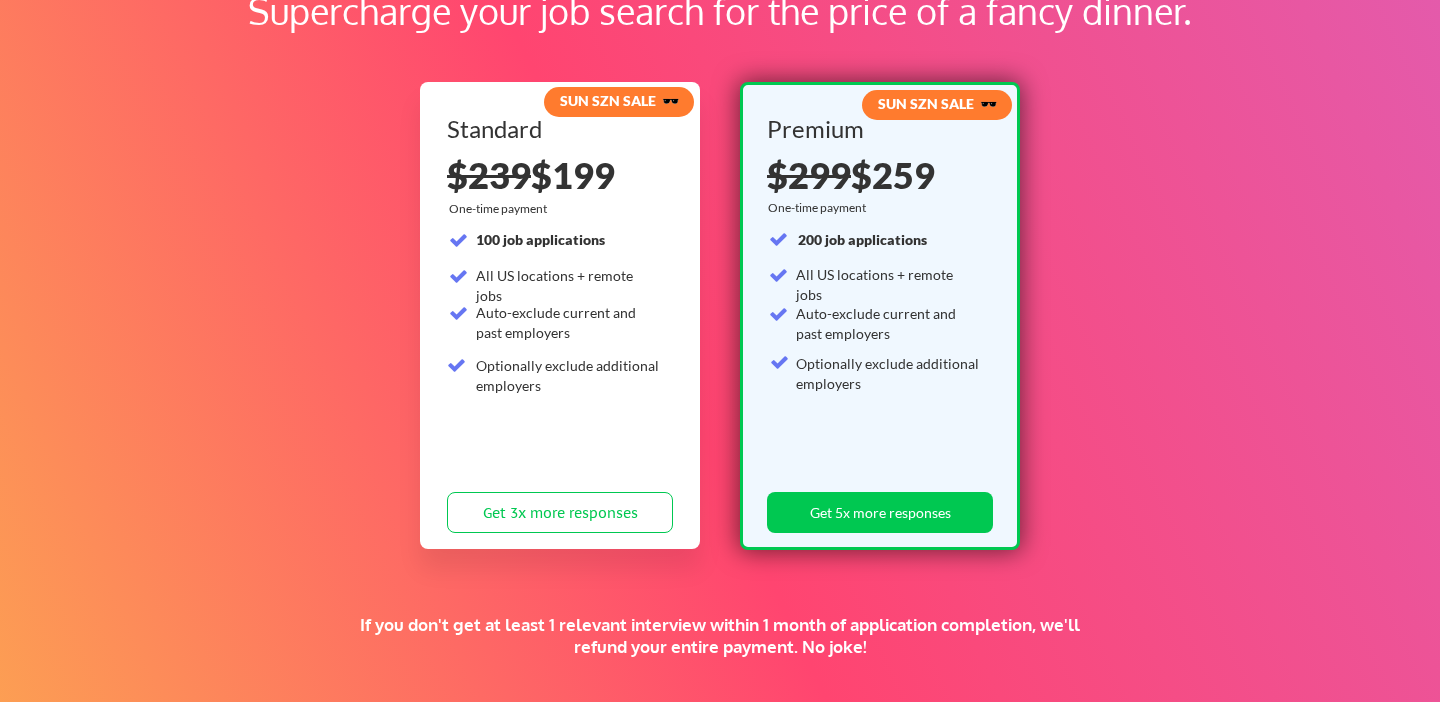 scroll, scrollTop: 156, scrollLeft: 0, axis: vertical 